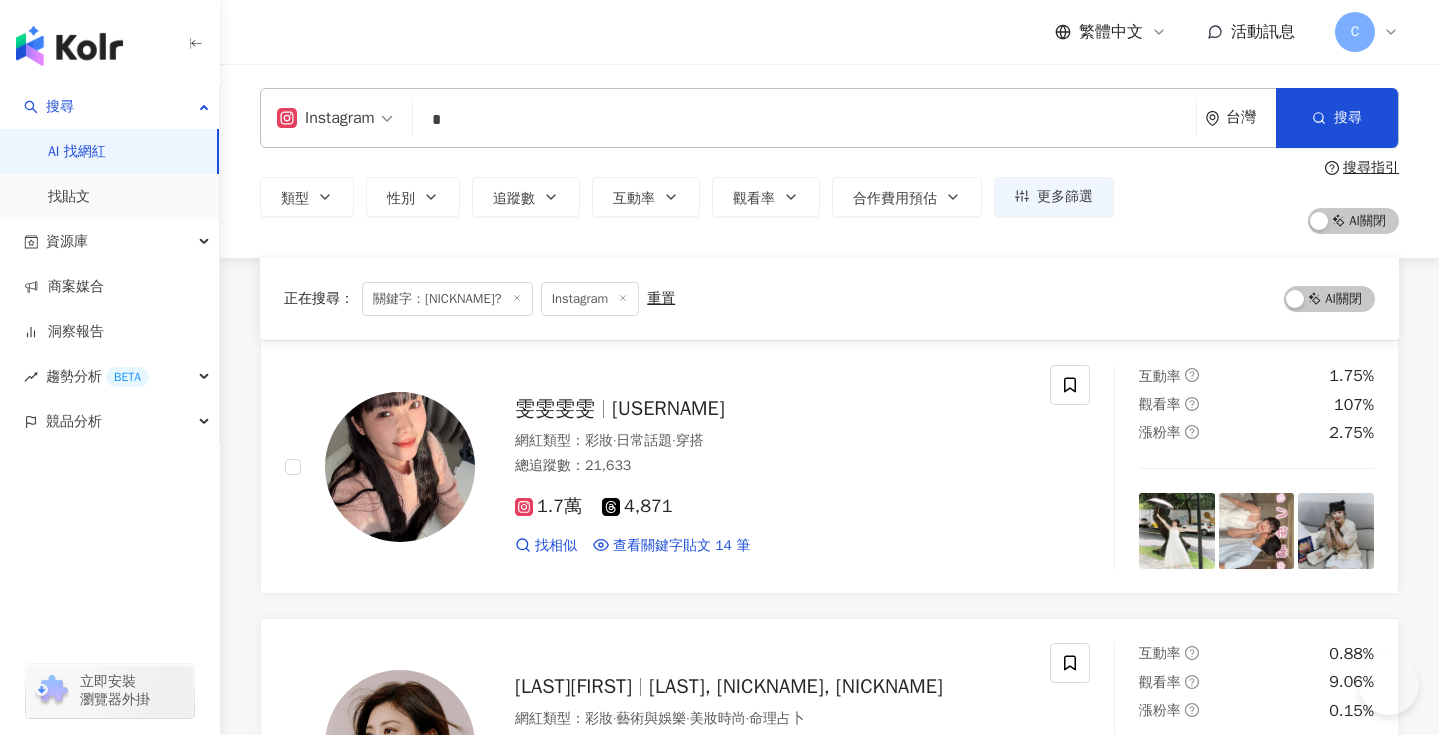 scroll, scrollTop: 1318, scrollLeft: 0, axis: vertical 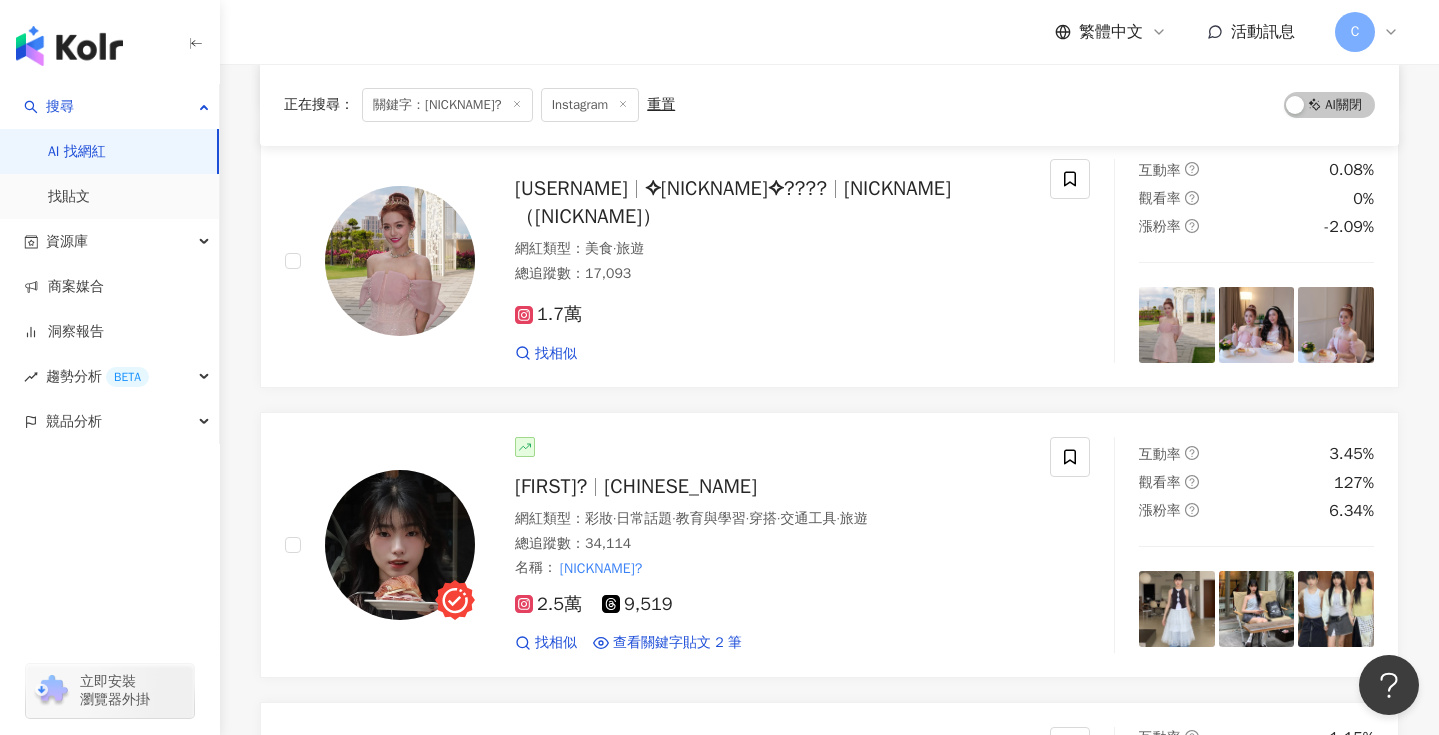 click 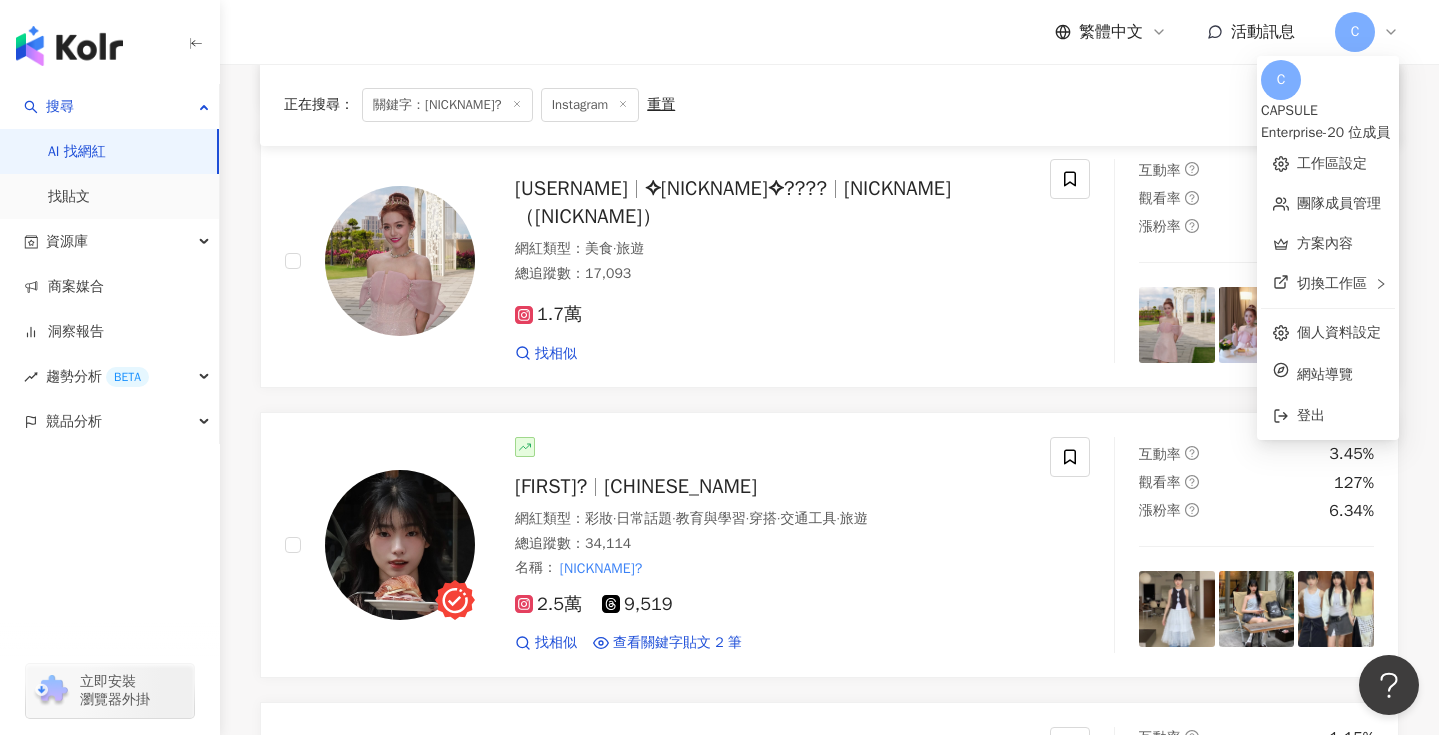 click 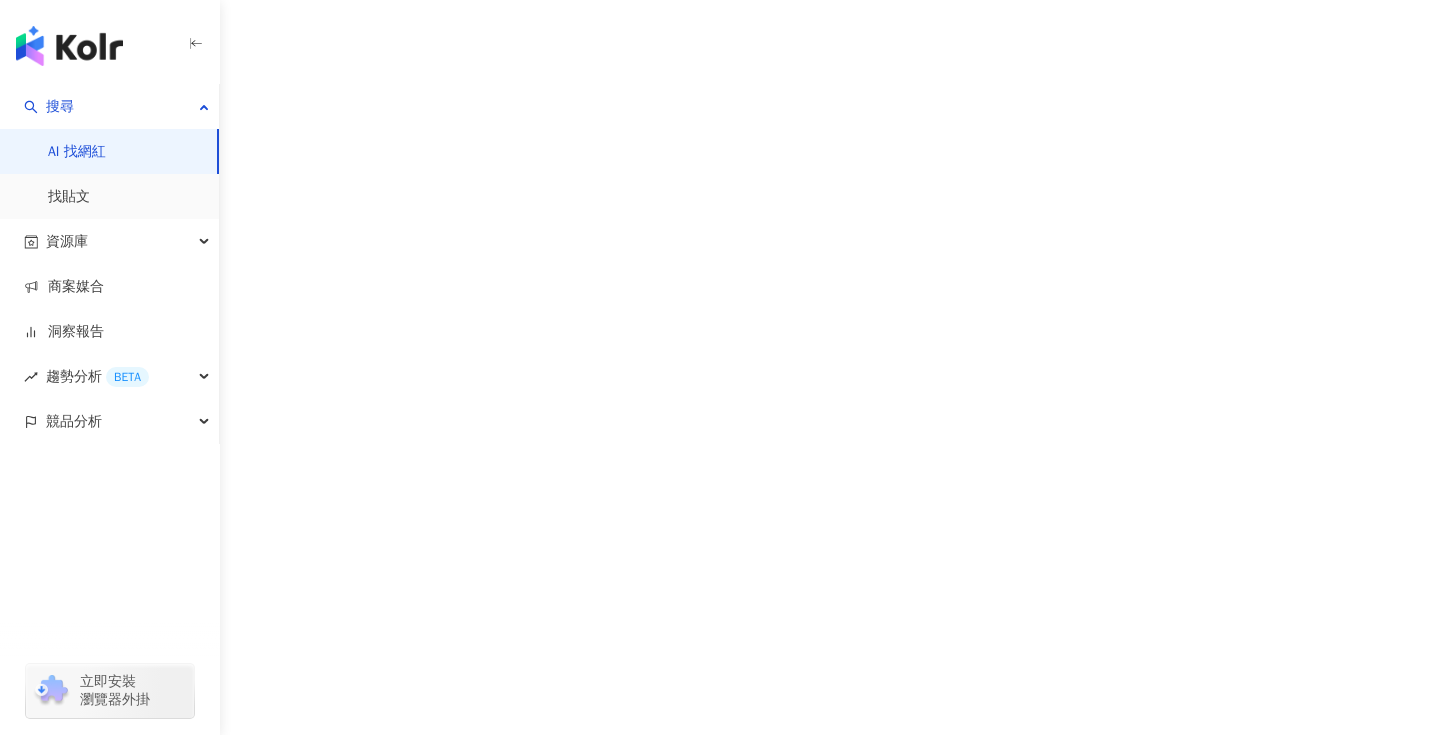 scroll, scrollTop: 0, scrollLeft: 0, axis: both 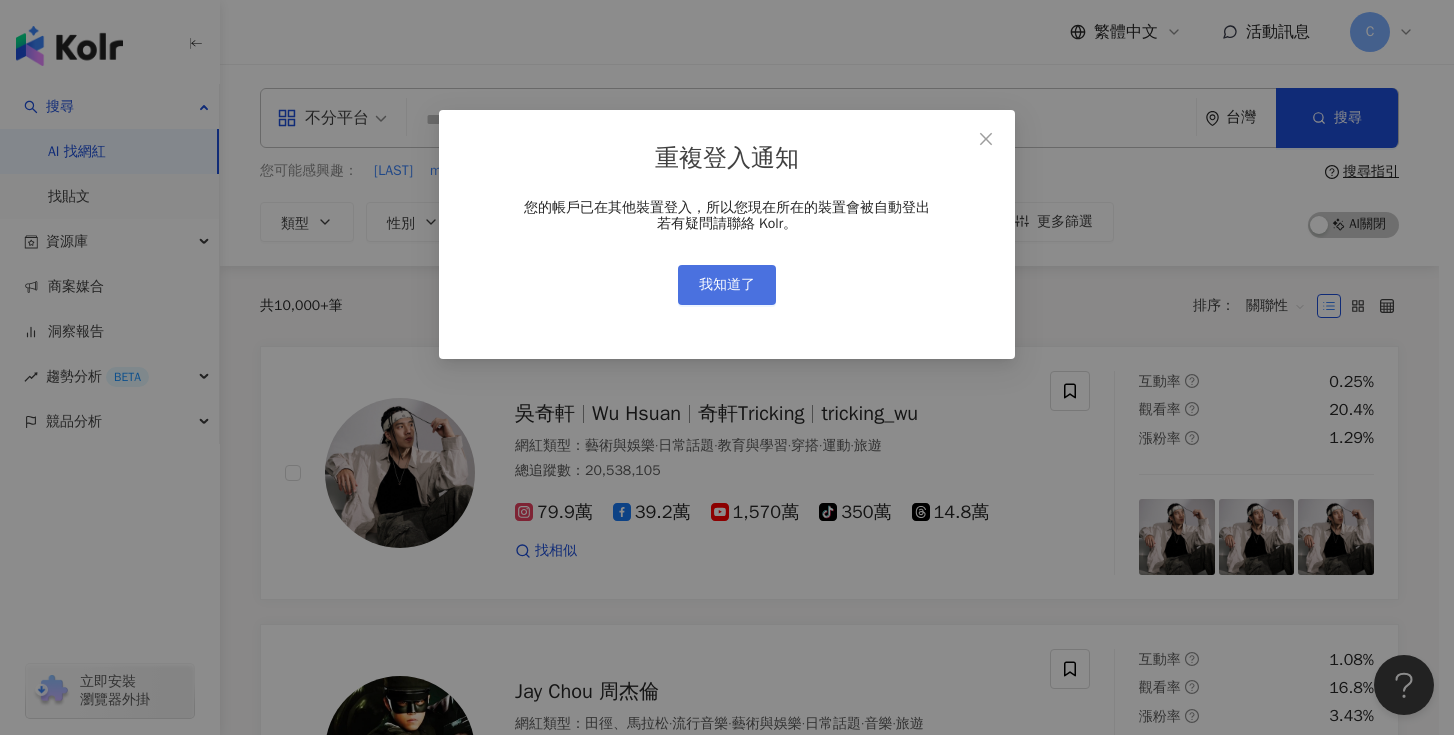 click on "我知道了" at bounding box center [727, 285] 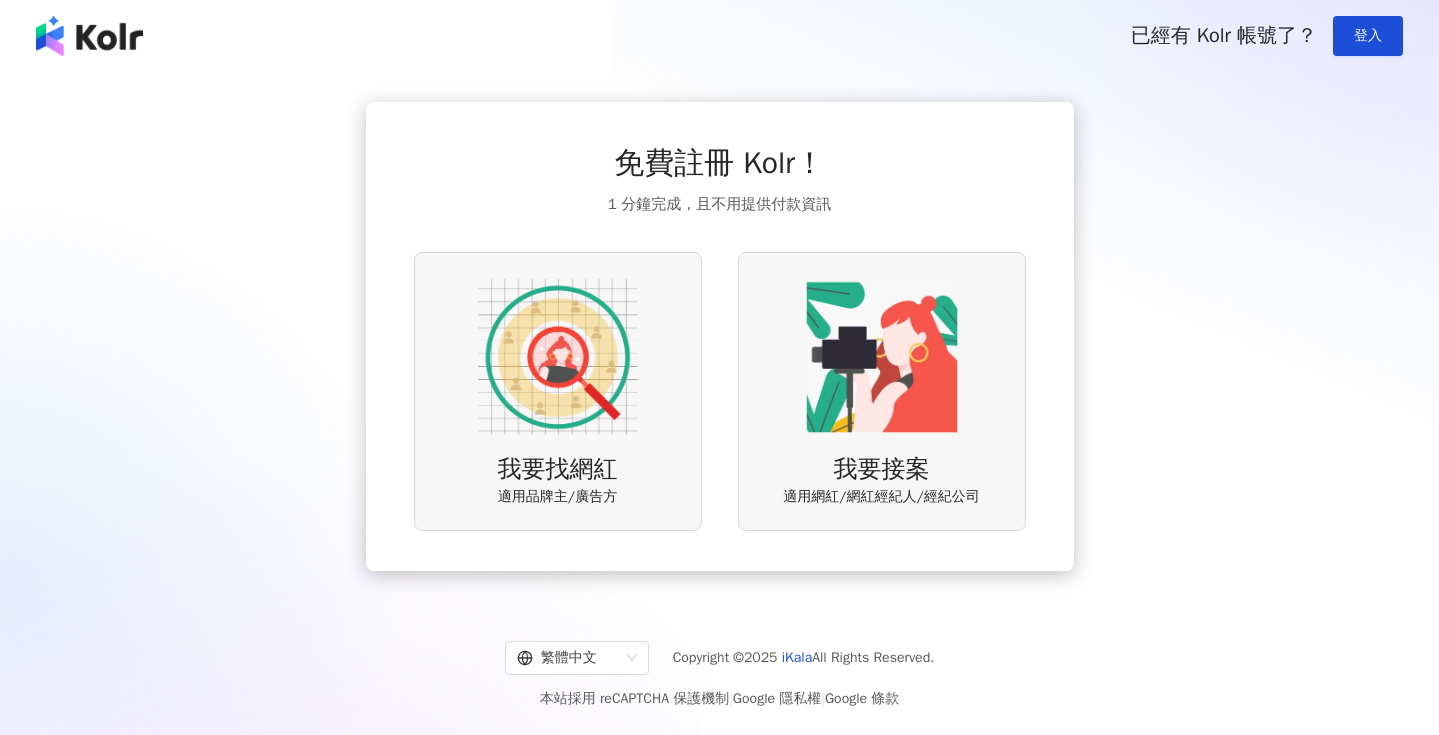 scroll, scrollTop: 0, scrollLeft: 0, axis: both 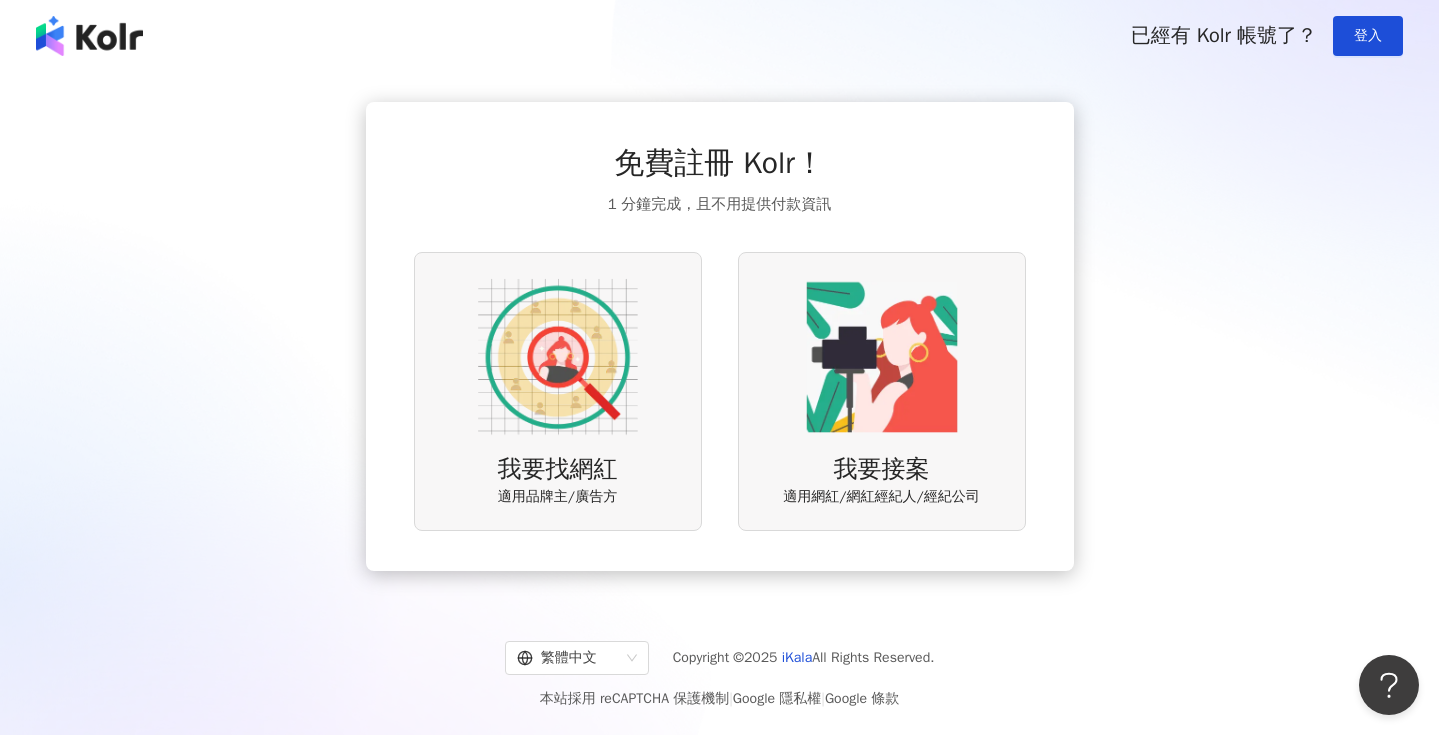 click at bounding box center (558, 357) 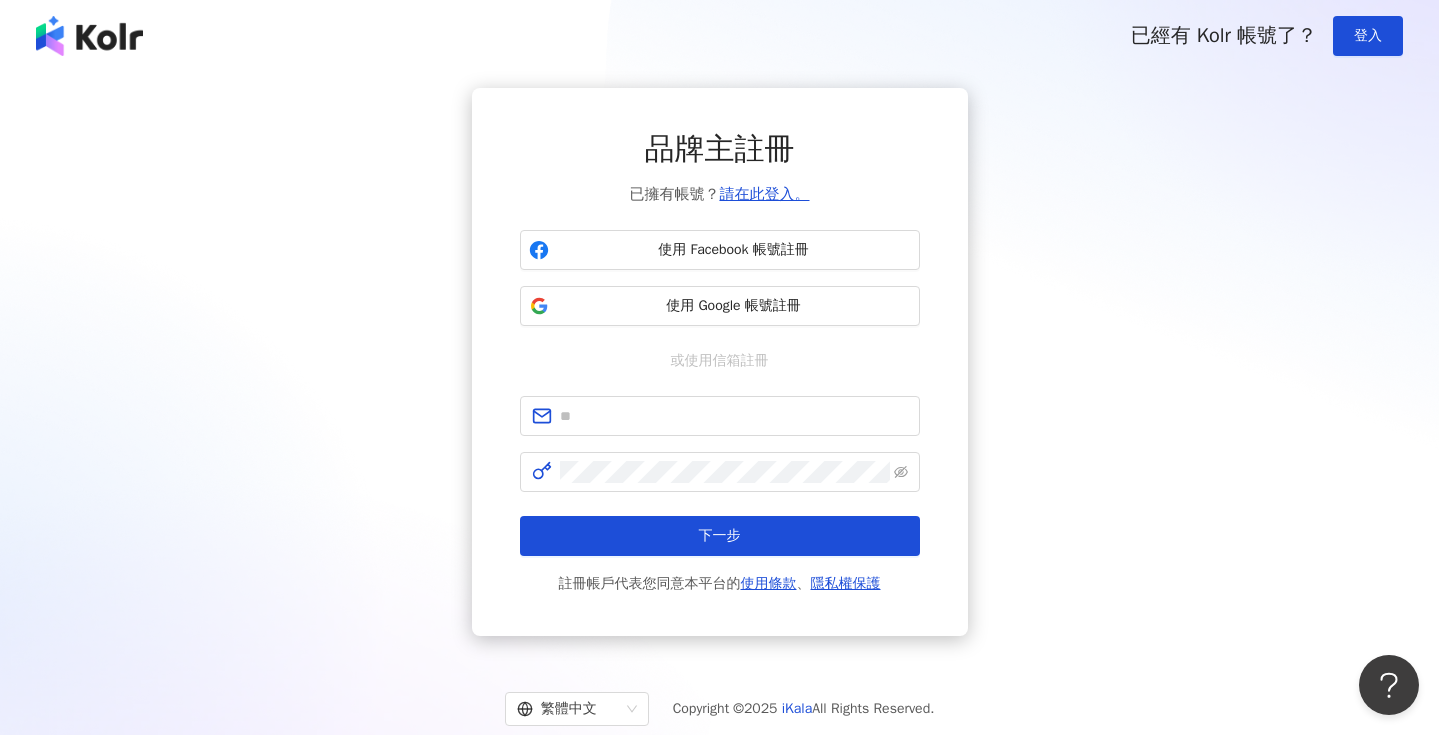 click on "或使用信箱註冊" at bounding box center (720, 361) 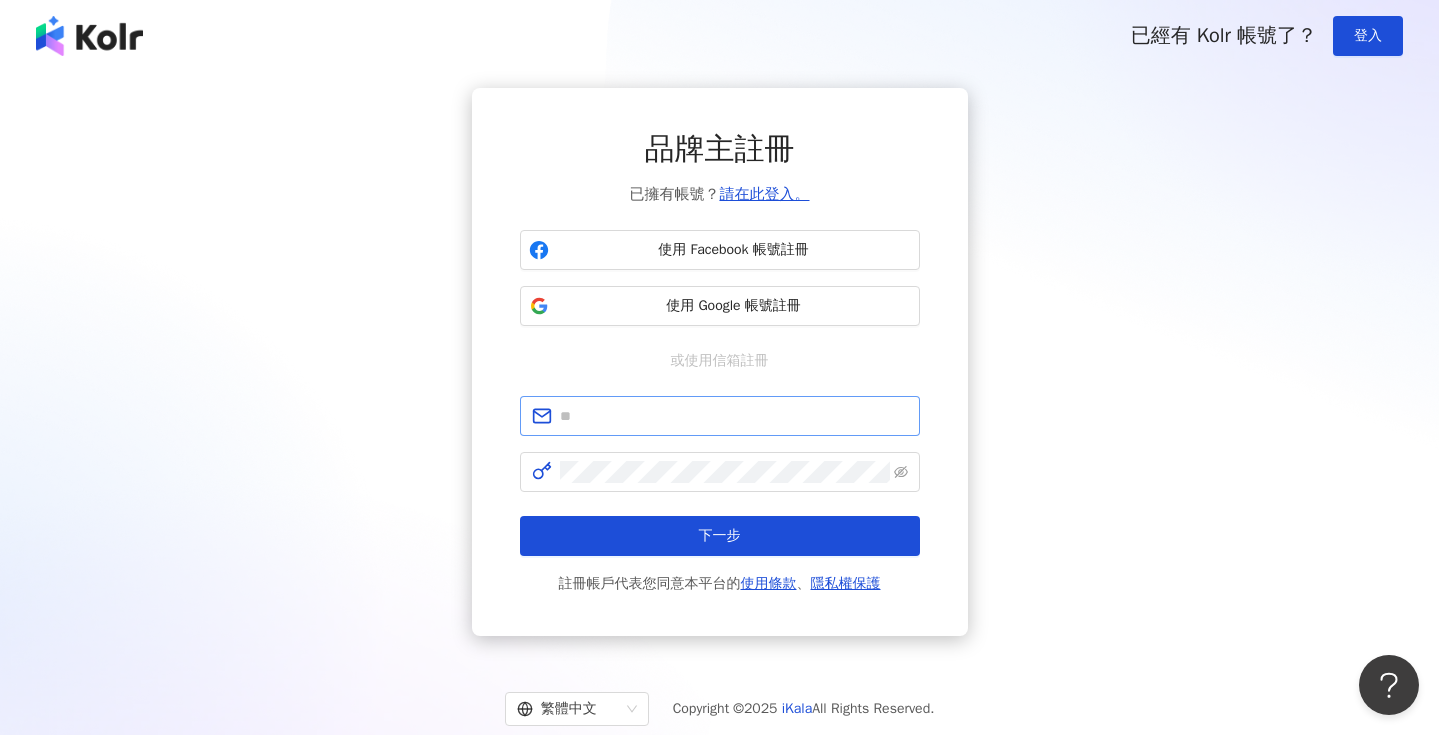 click at bounding box center [720, 416] 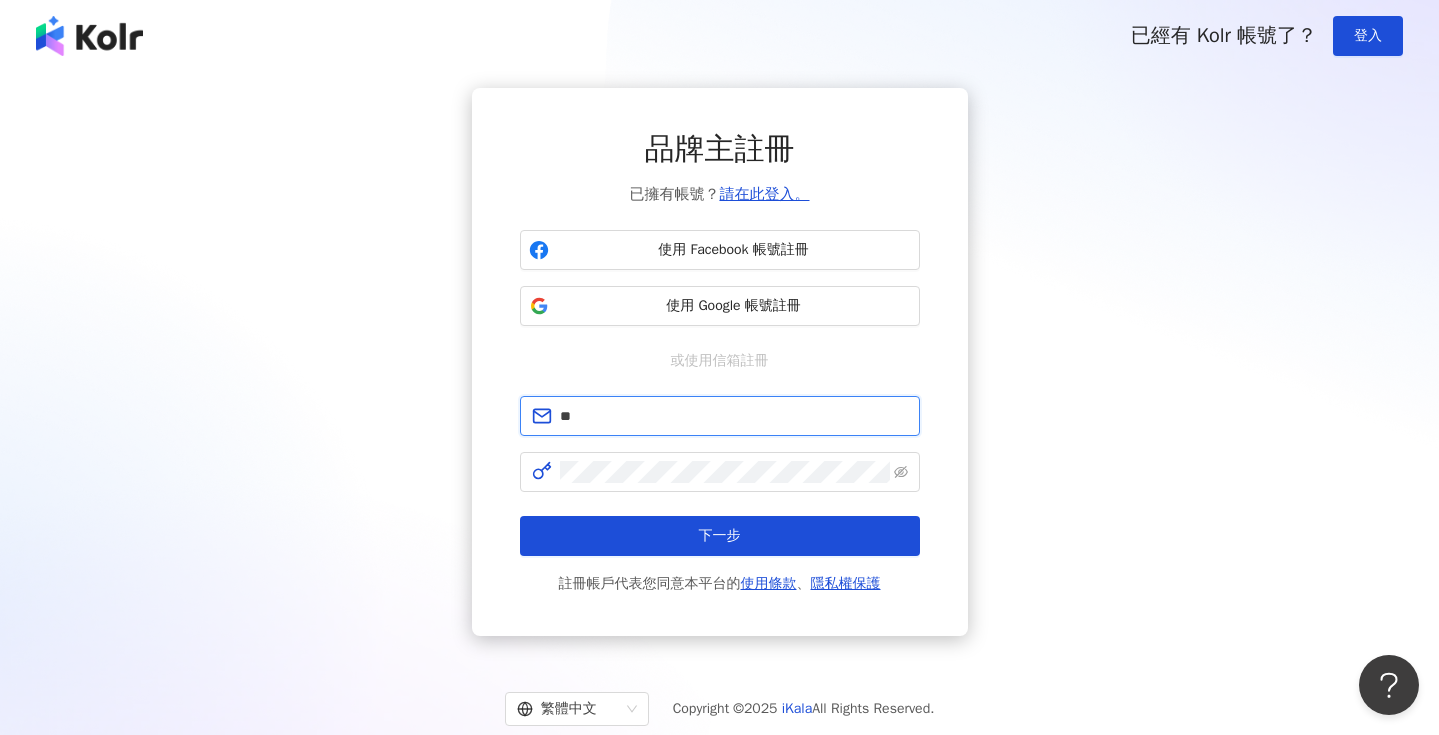 type on "*" 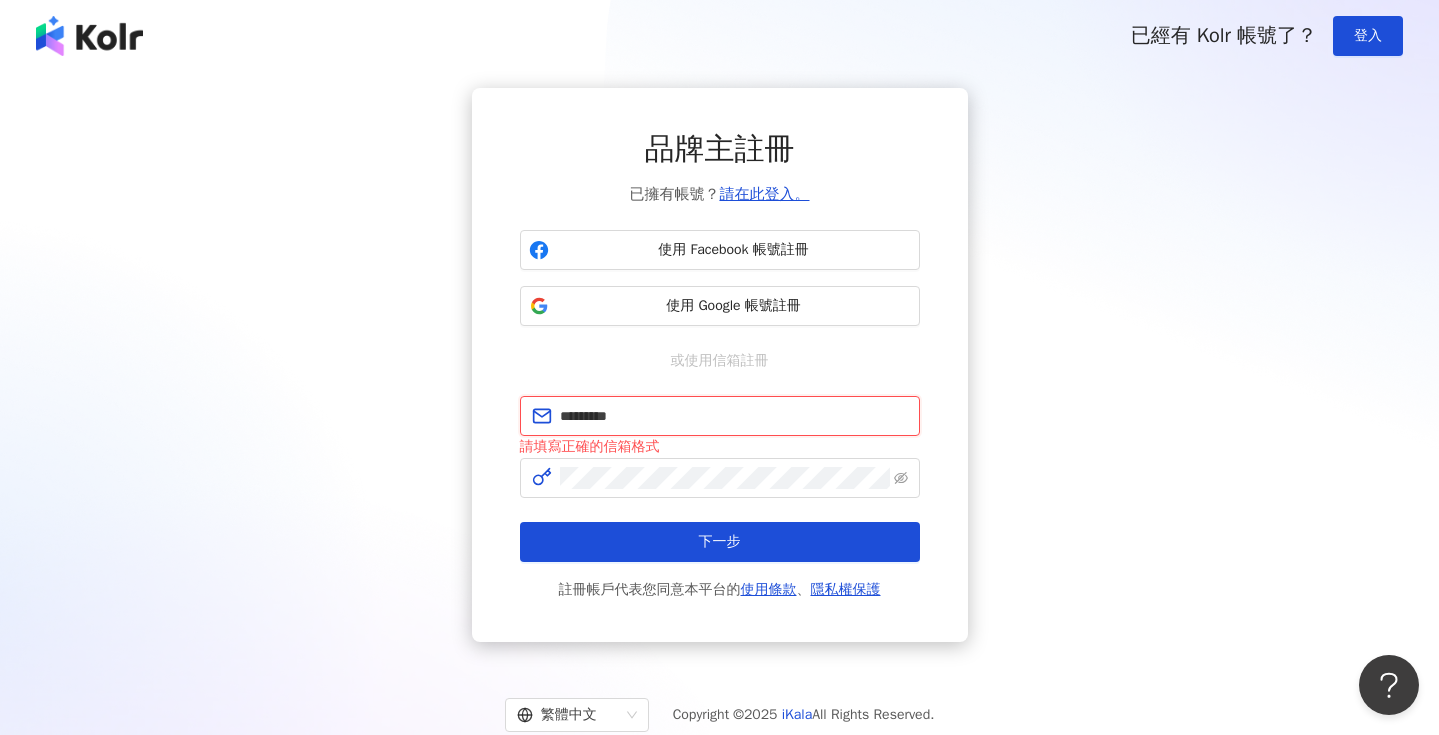 drag, startPoint x: 651, startPoint y: 424, endPoint x: 499, endPoint y: 404, distance: 153.31015 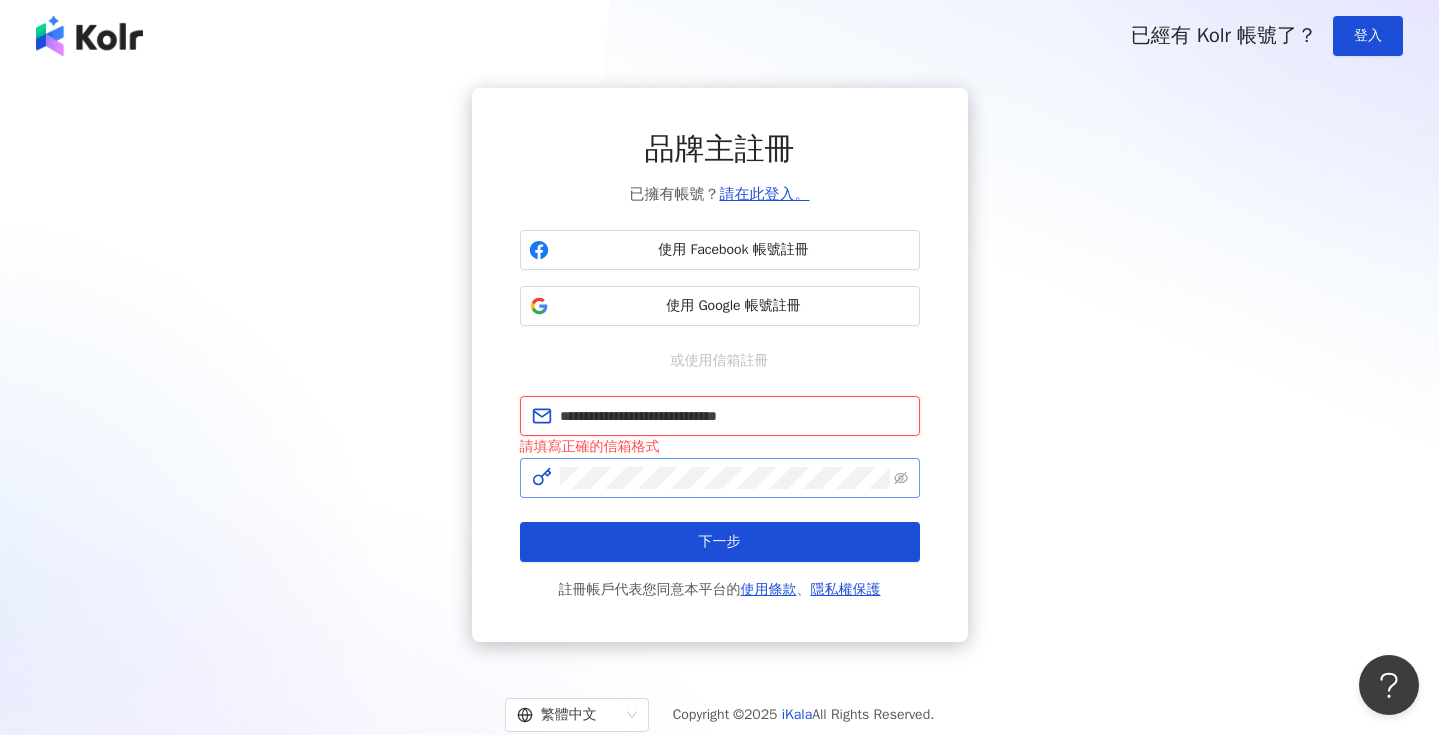 type on "**********" 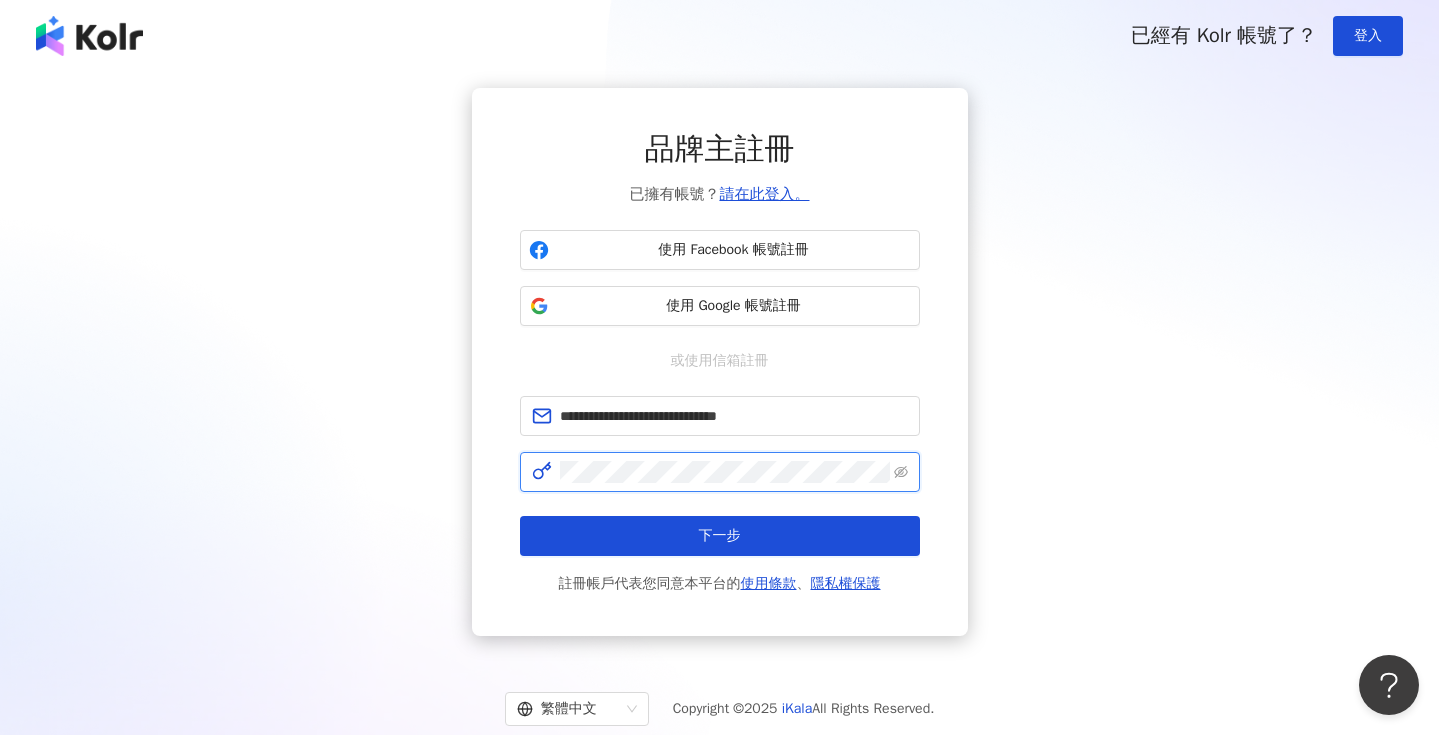 click on "下一步" at bounding box center [720, 536] 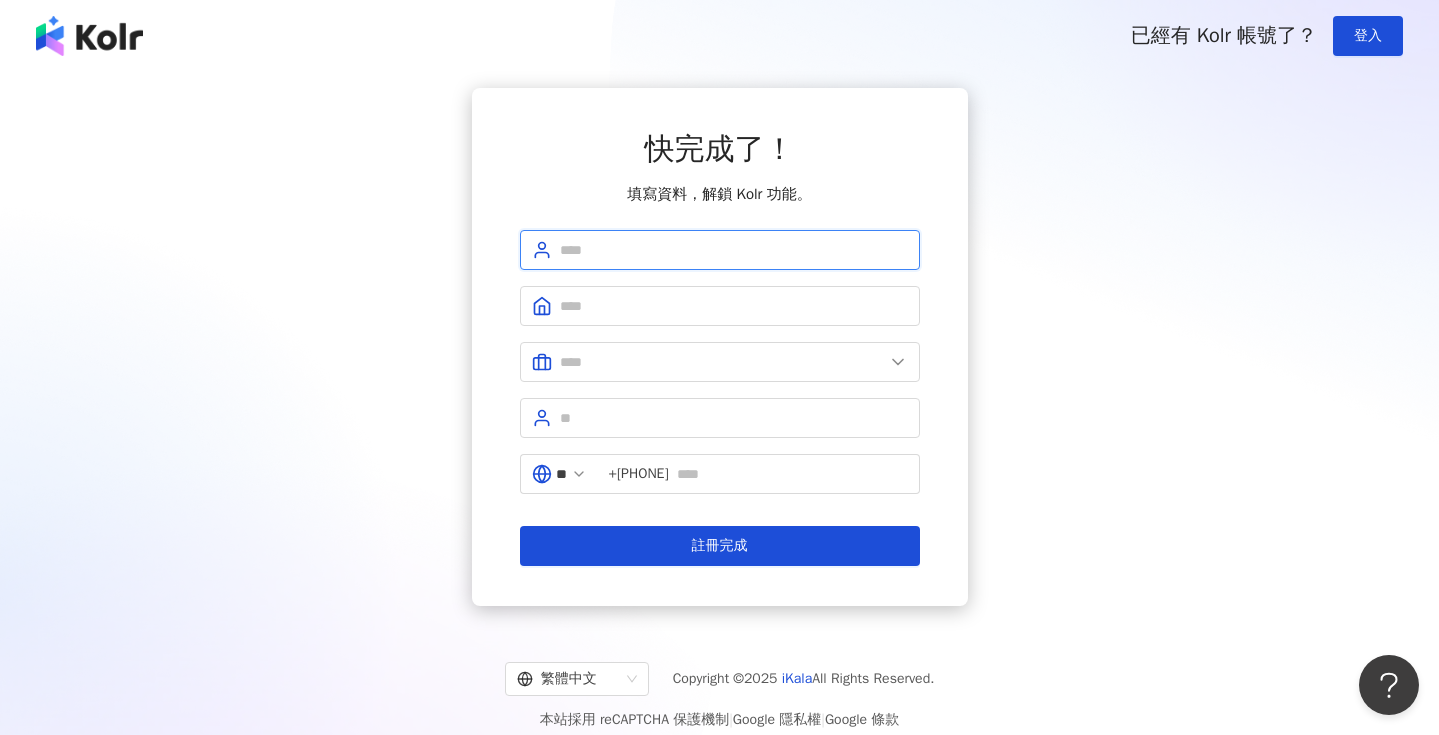 click at bounding box center [734, 250] 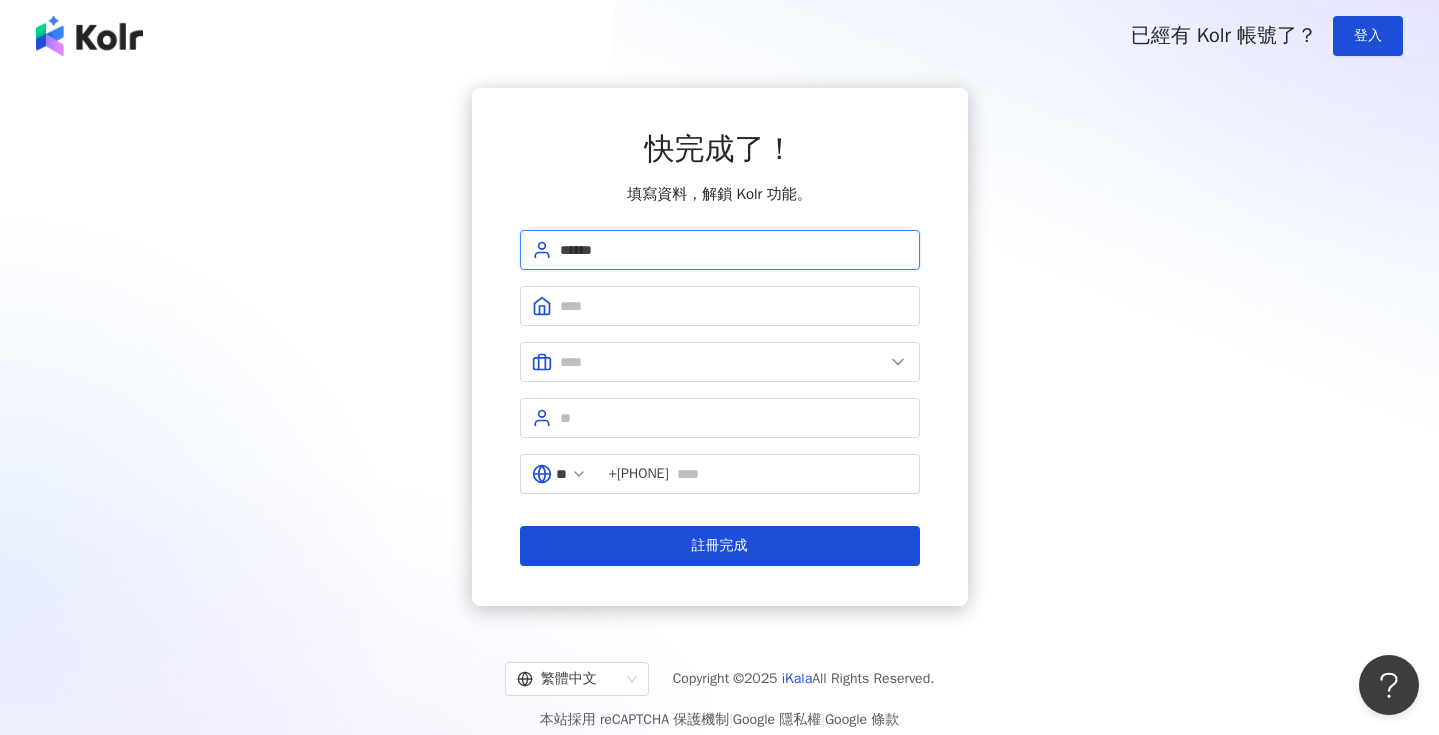 type on "******" 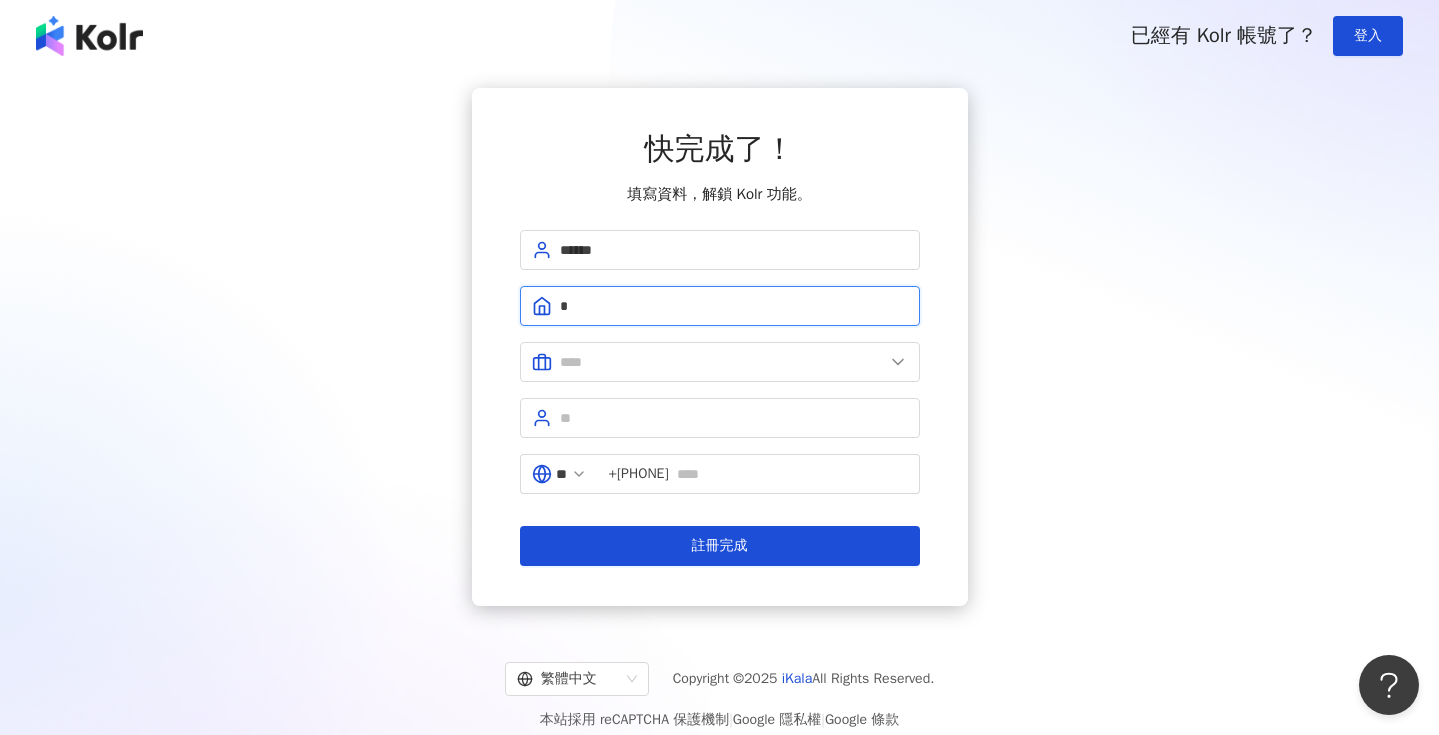 type on "*" 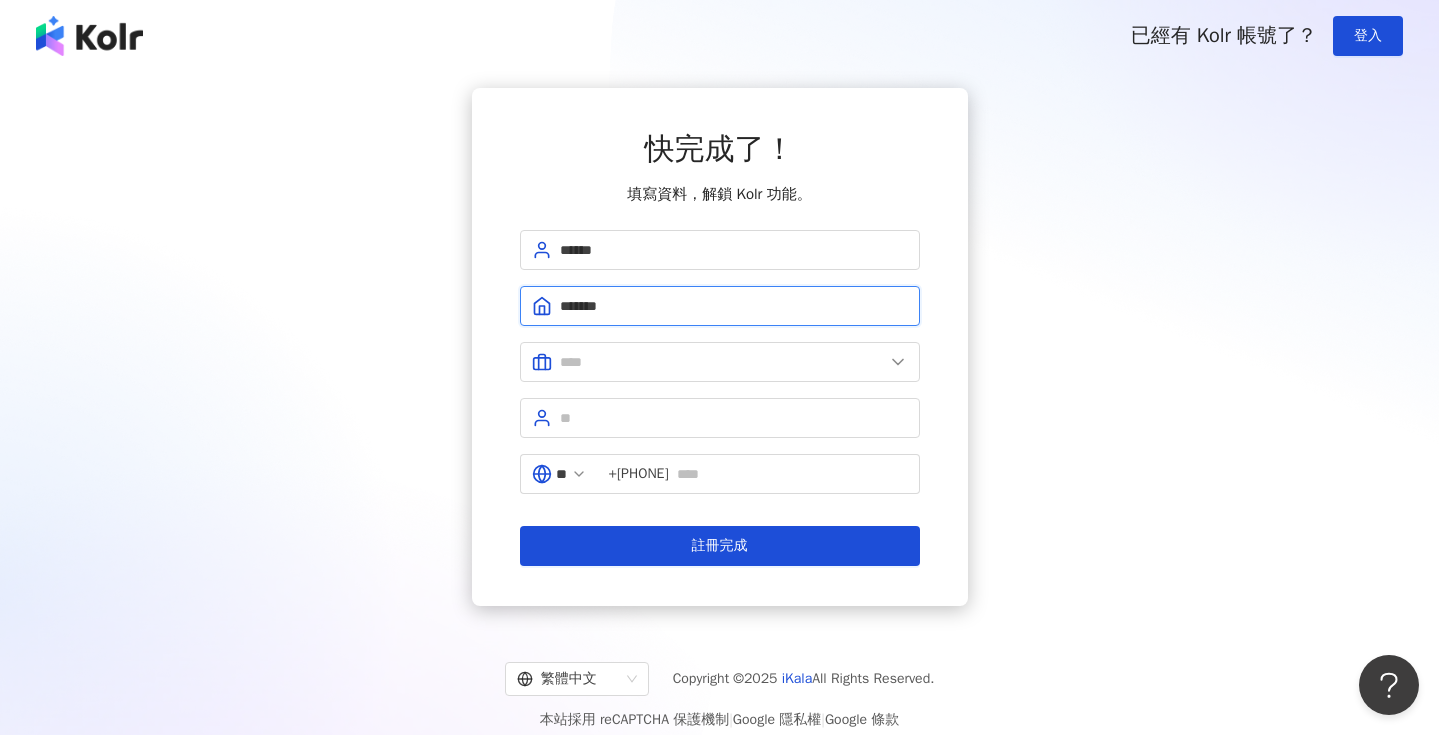 type on "*******" 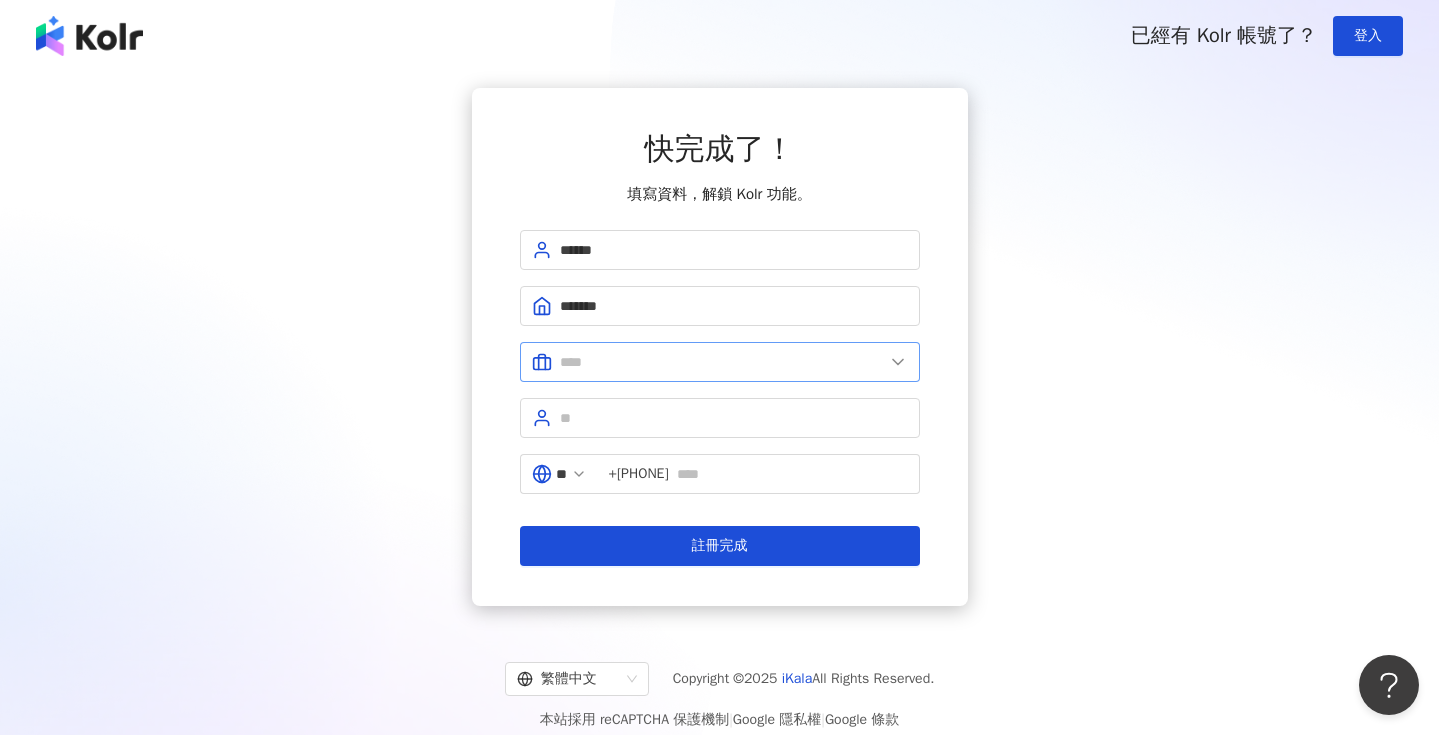 click at bounding box center (720, 362) 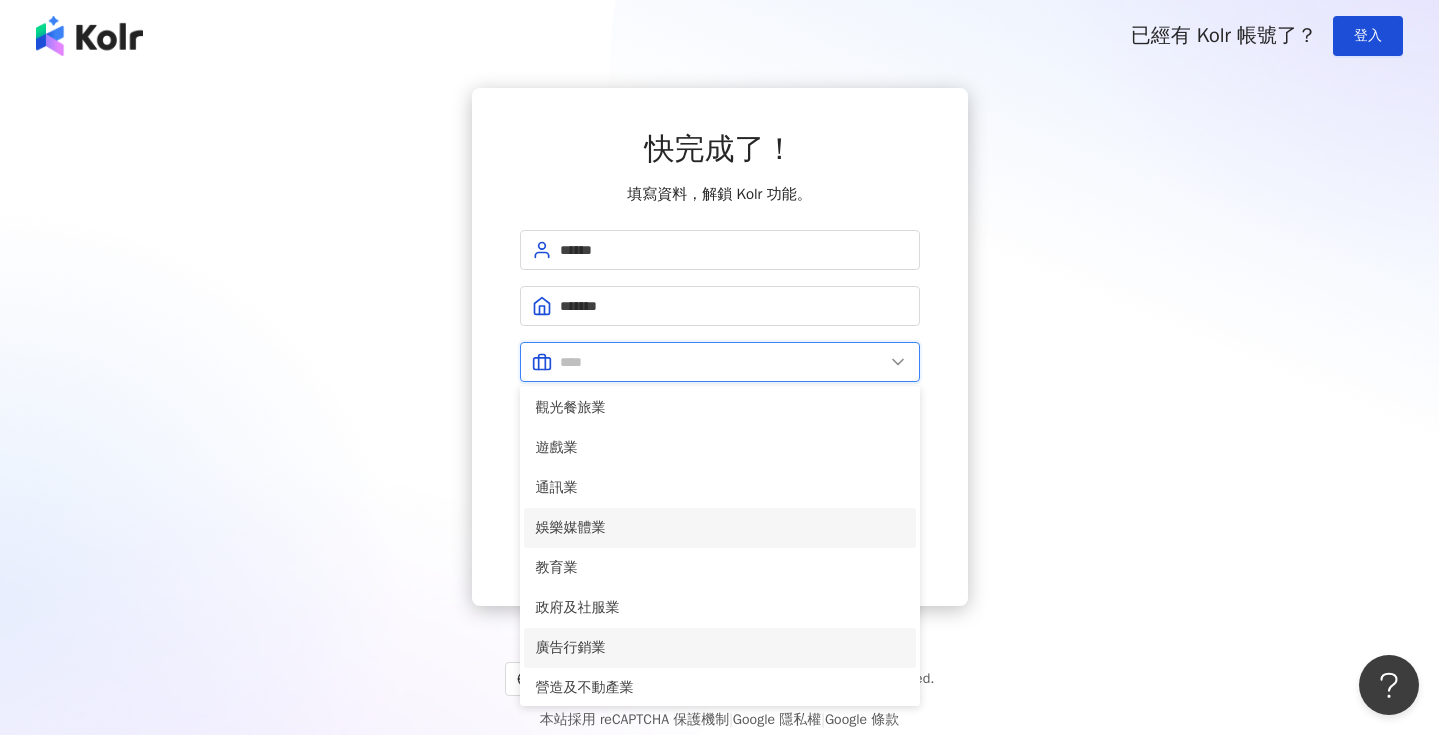 scroll, scrollTop: 313, scrollLeft: 0, axis: vertical 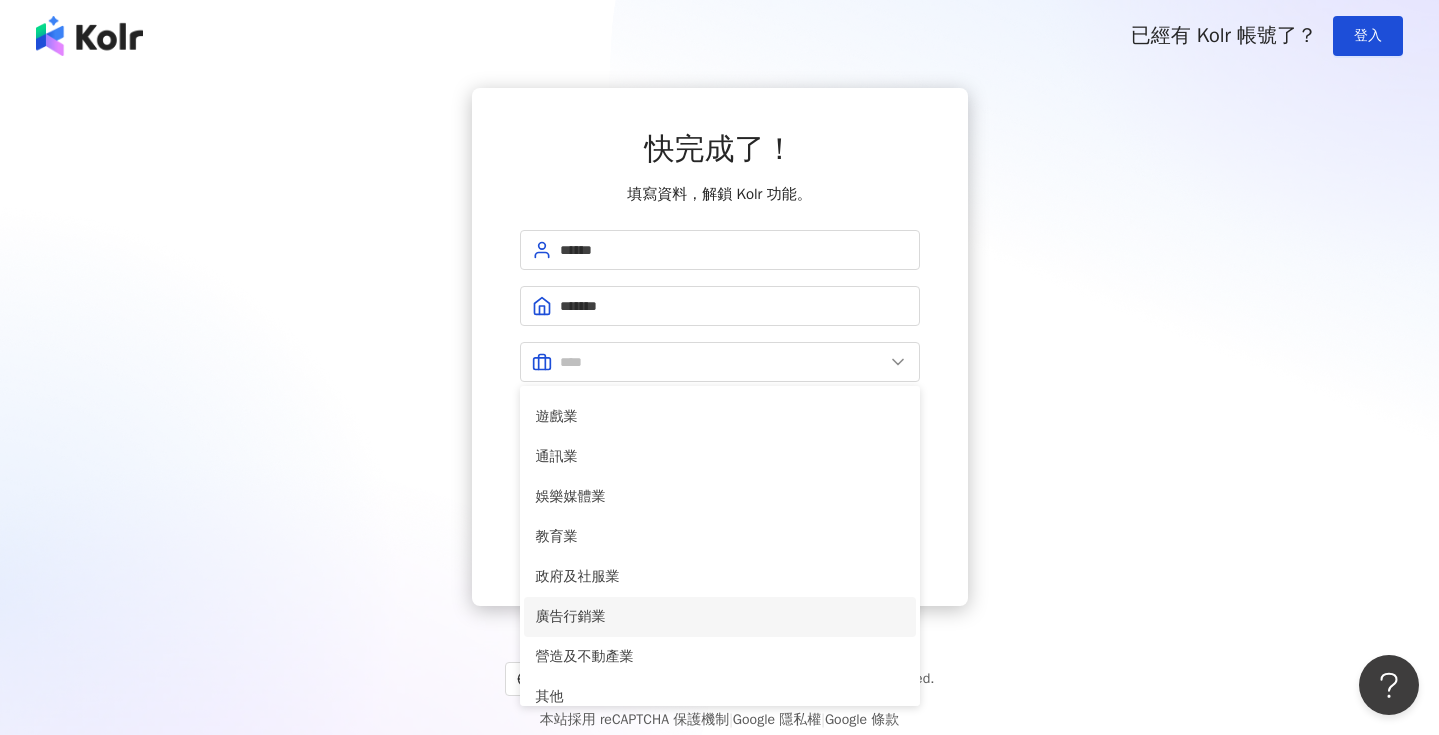click on "廣告行銷業" at bounding box center (720, 617) 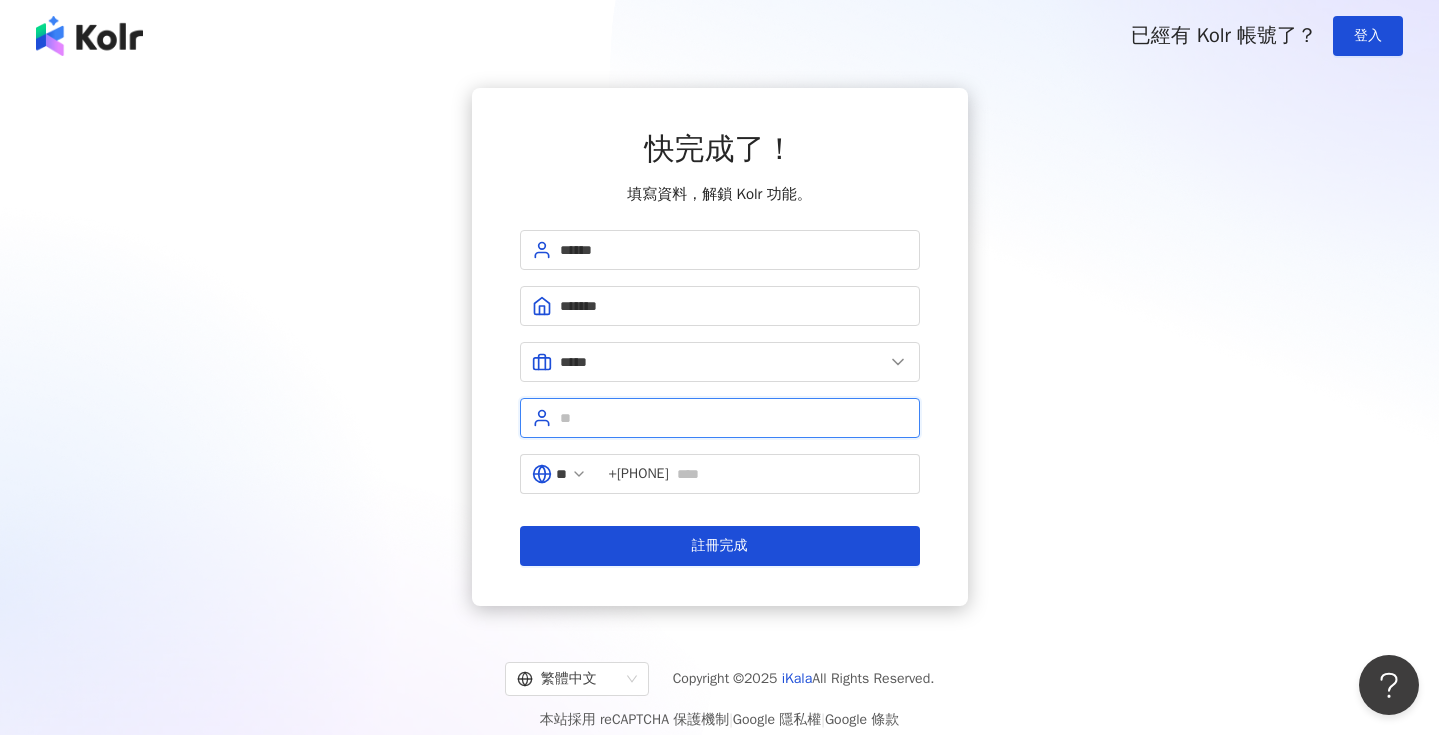 click at bounding box center [734, 418] 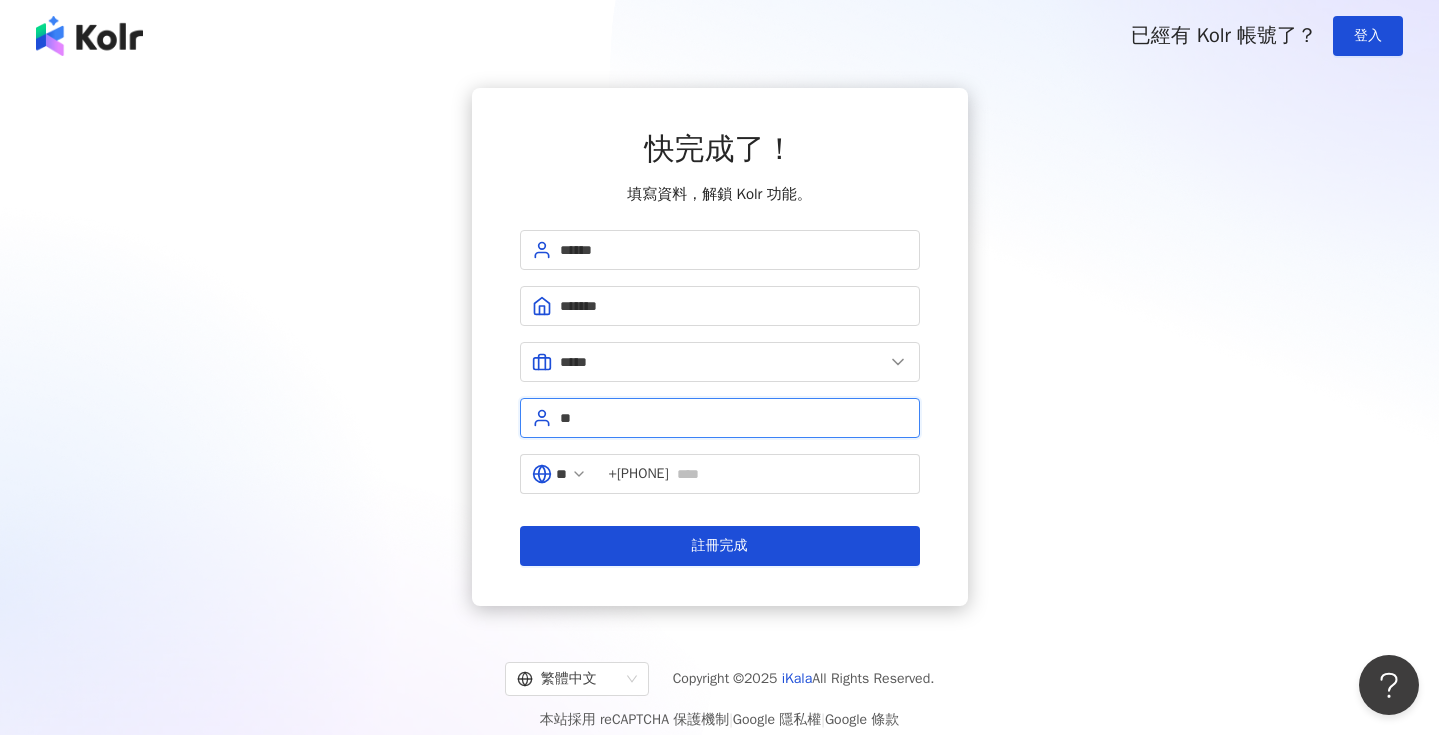 type on "*" 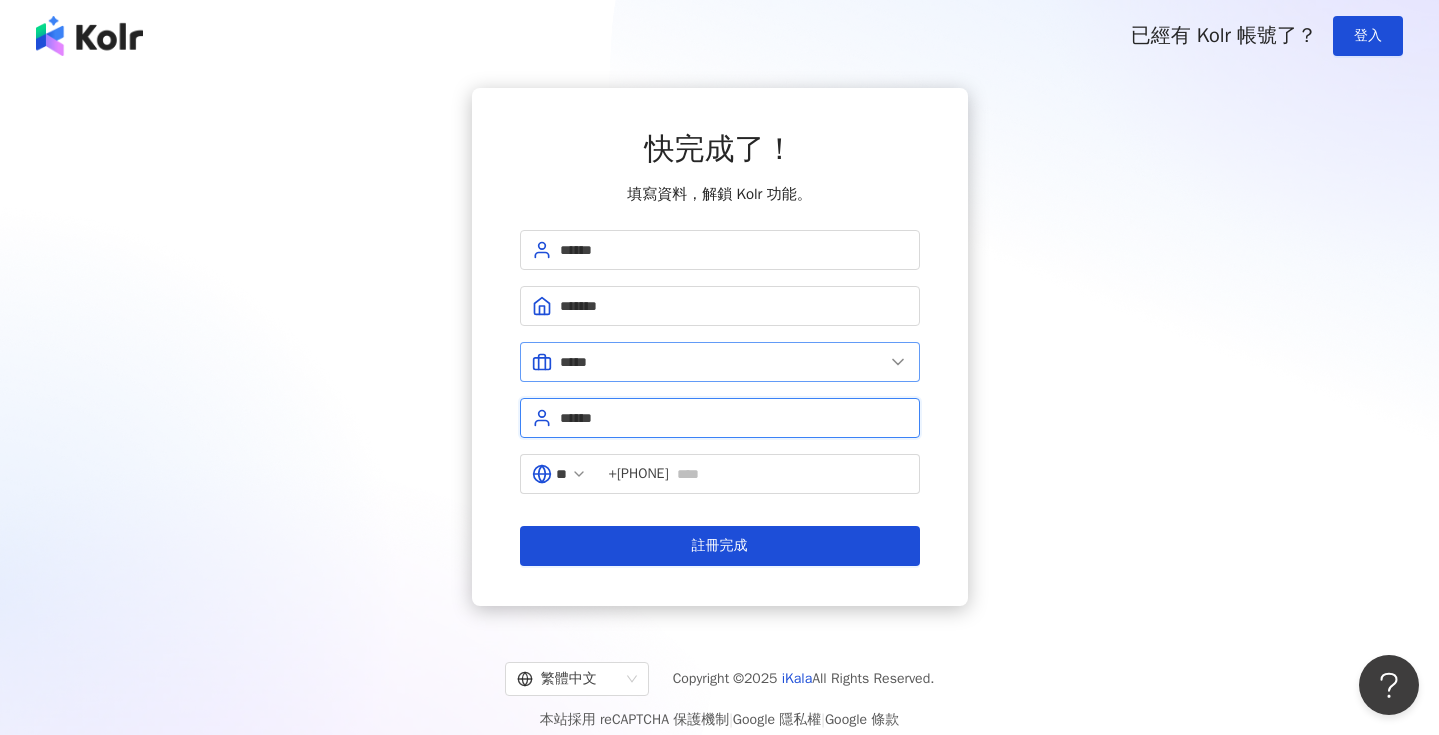 type on "******" 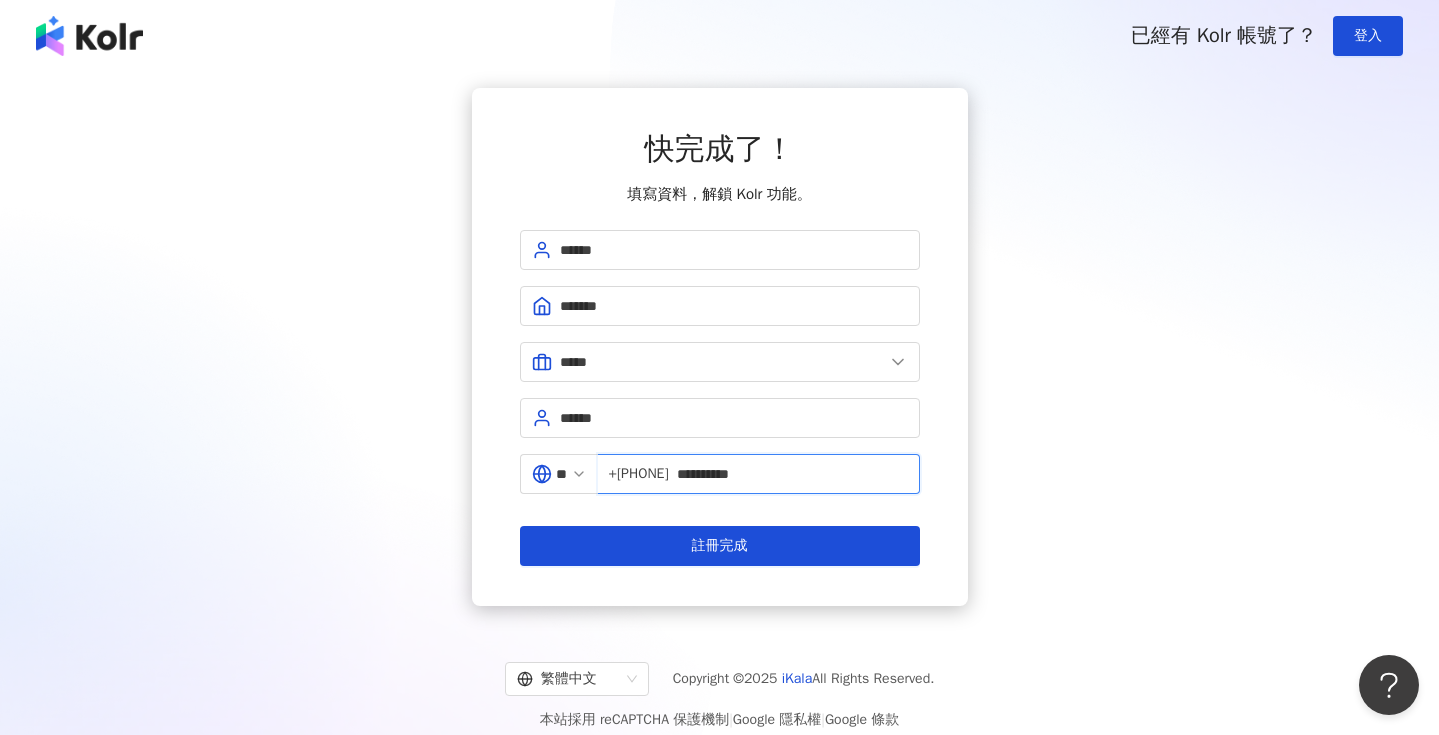 type on "**********" 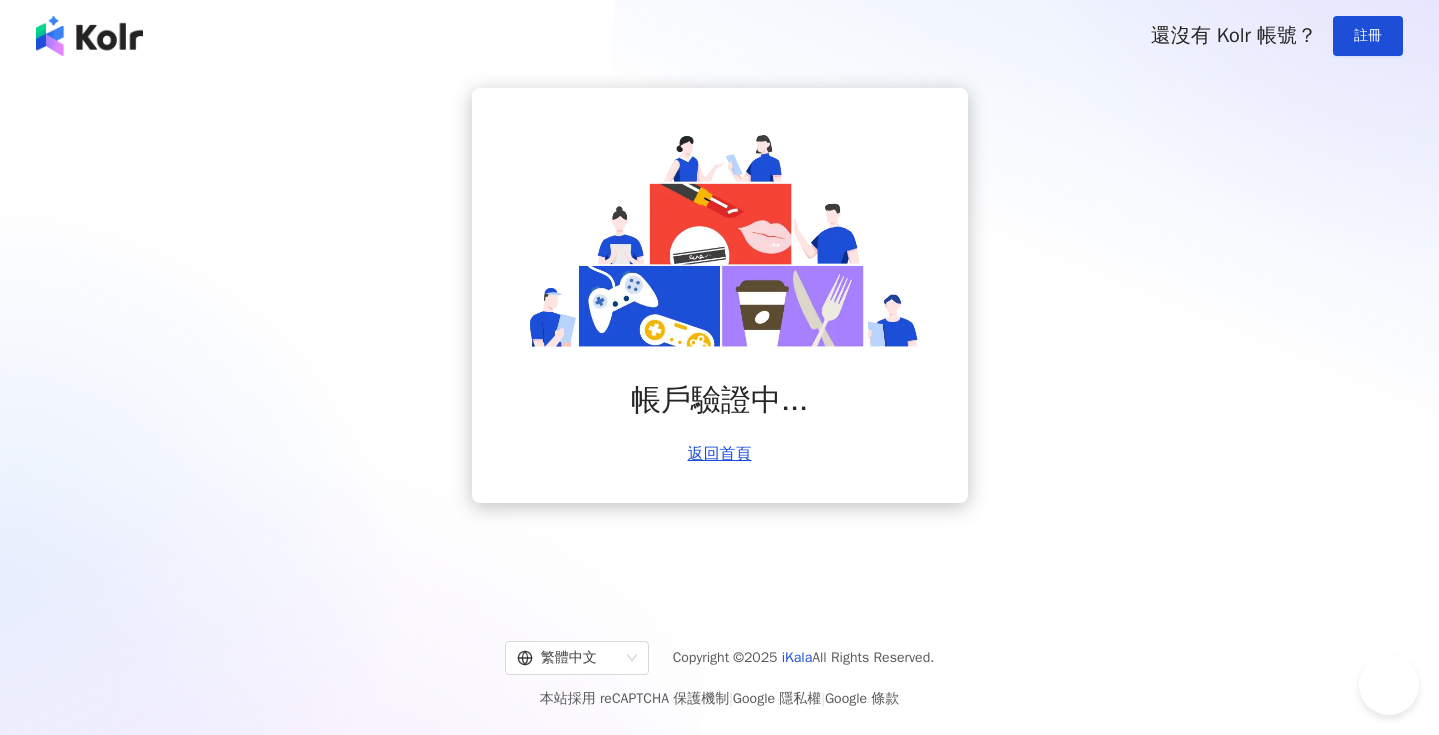 scroll, scrollTop: 0, scrollLeft: 0, axis: both 